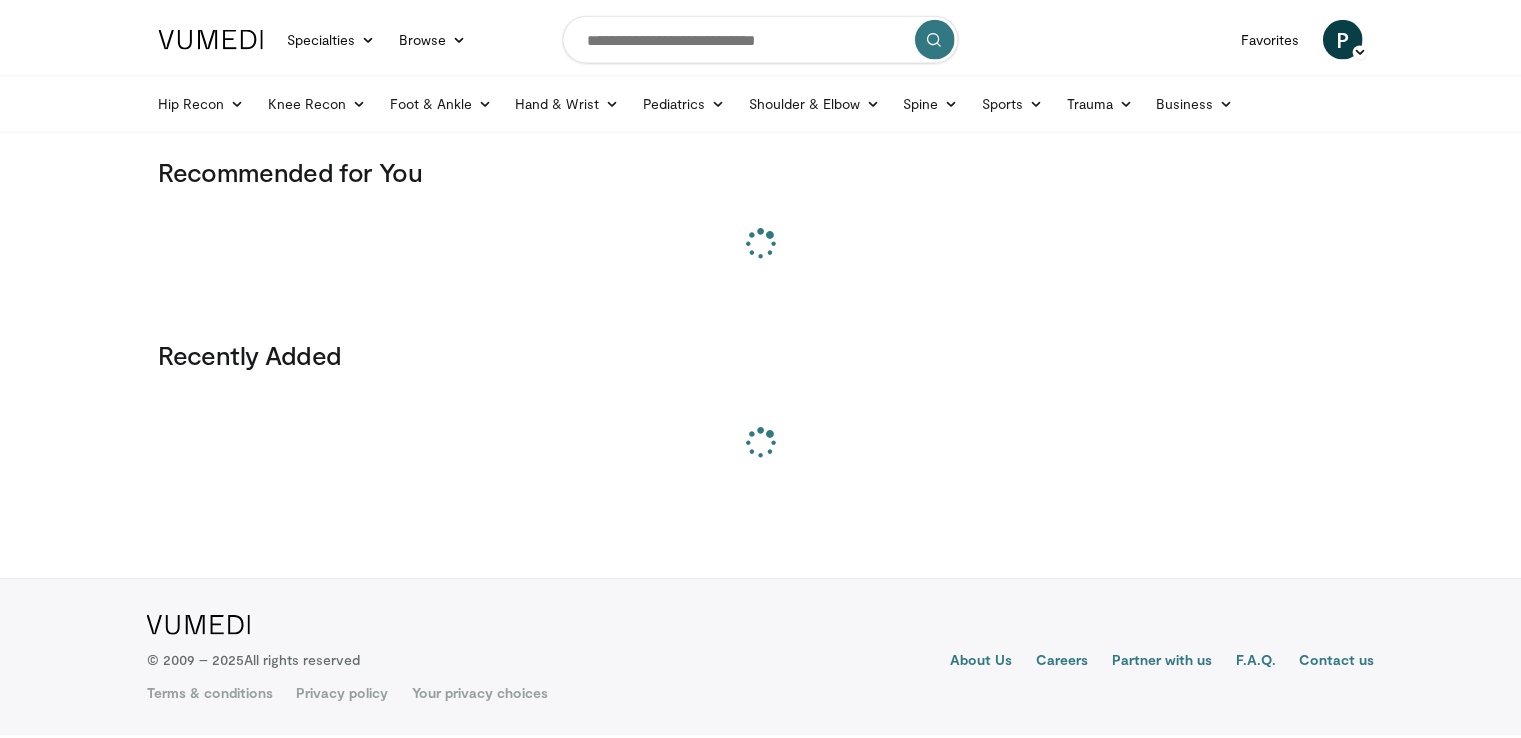 scroll, scrollTop: 0, scrollLeft: 0, axis: both 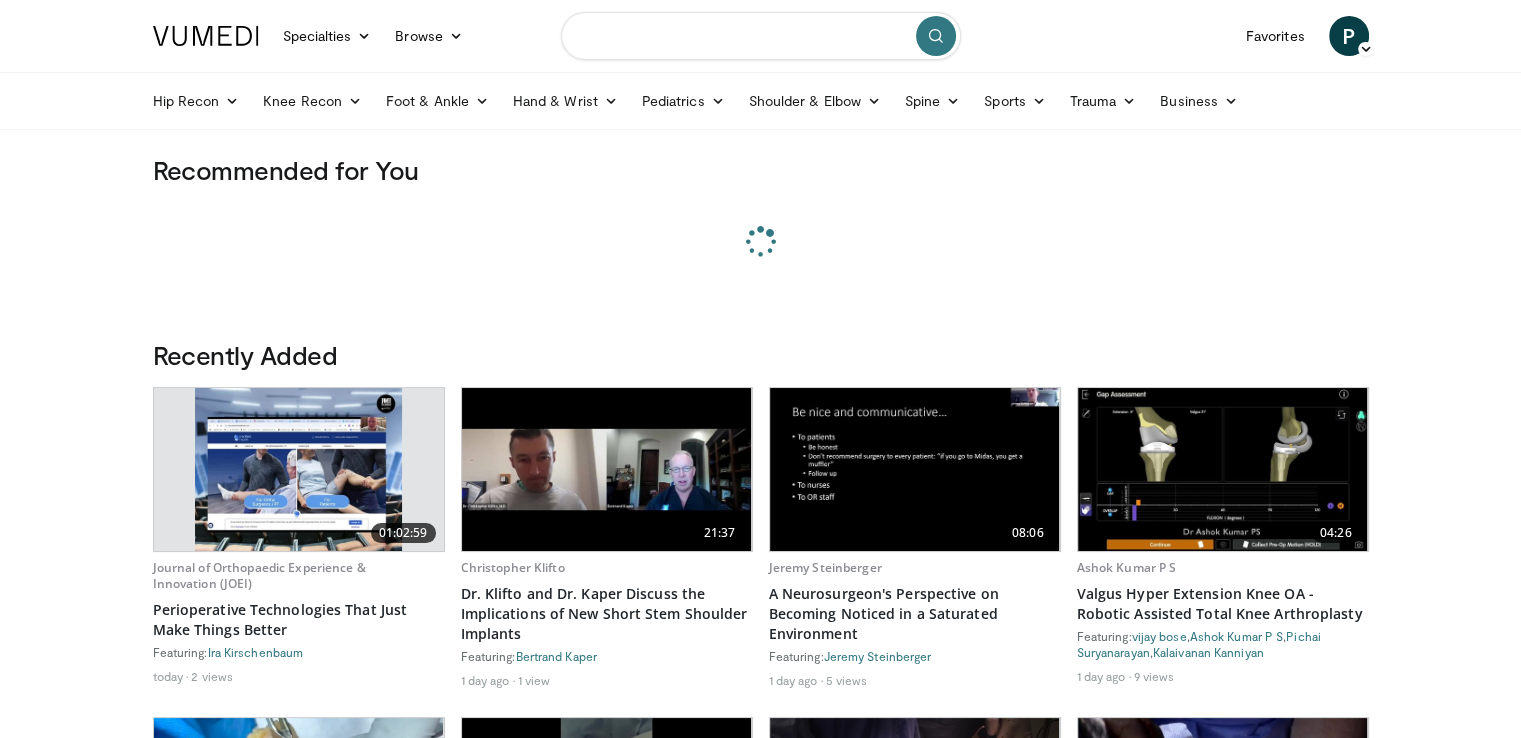 click at bounding box center [761, 36] 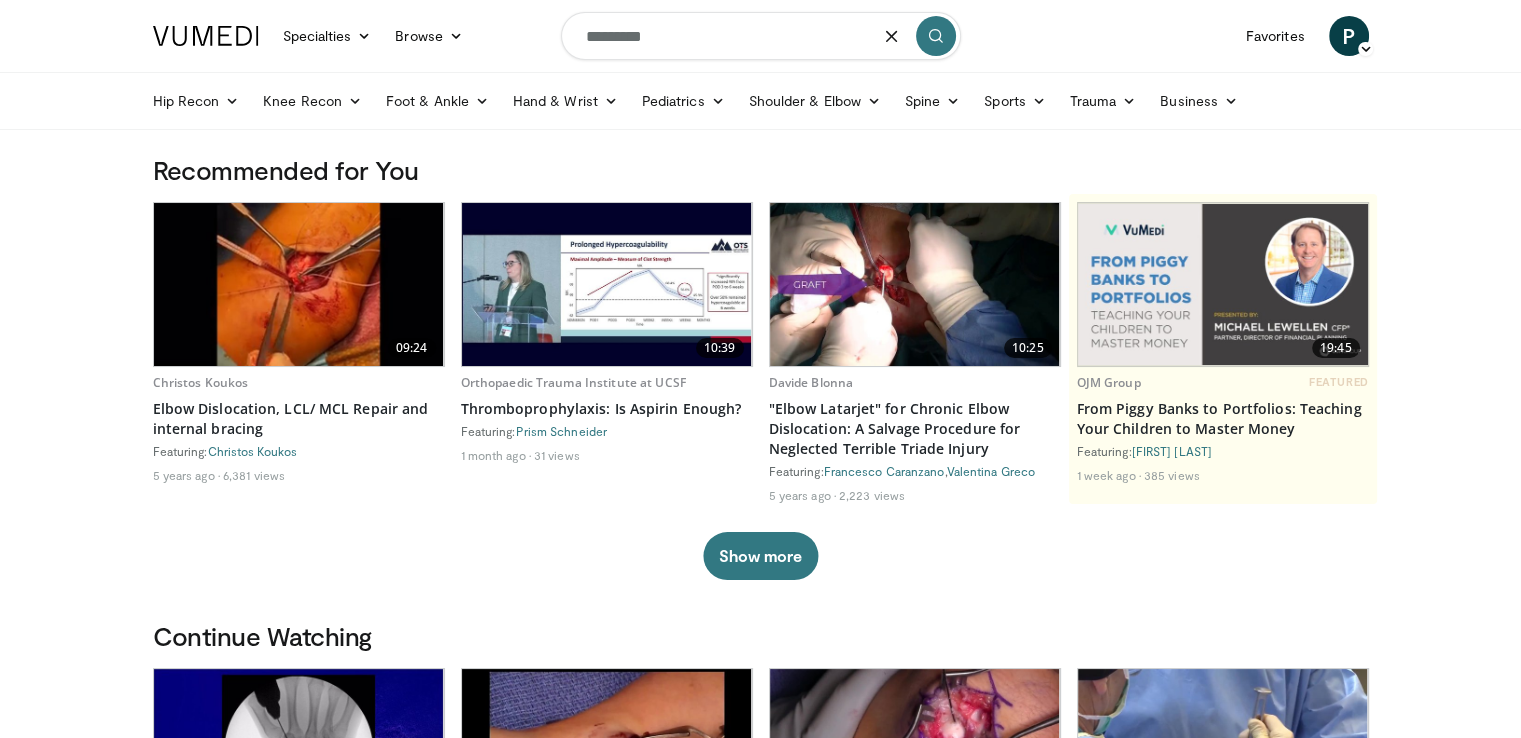 type on "*********" 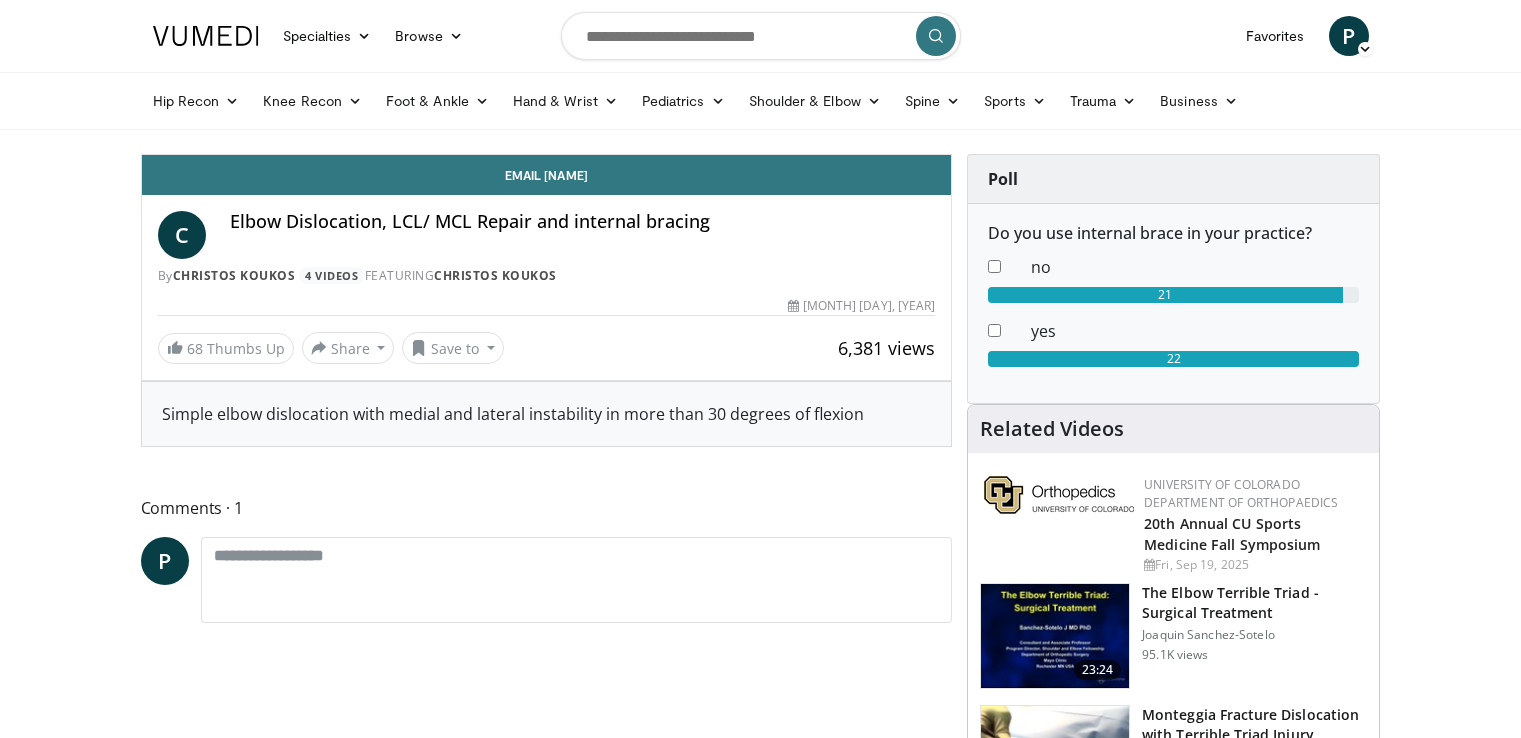 scroll, scrollTop: 0, scrollLeft: 0, axis: both 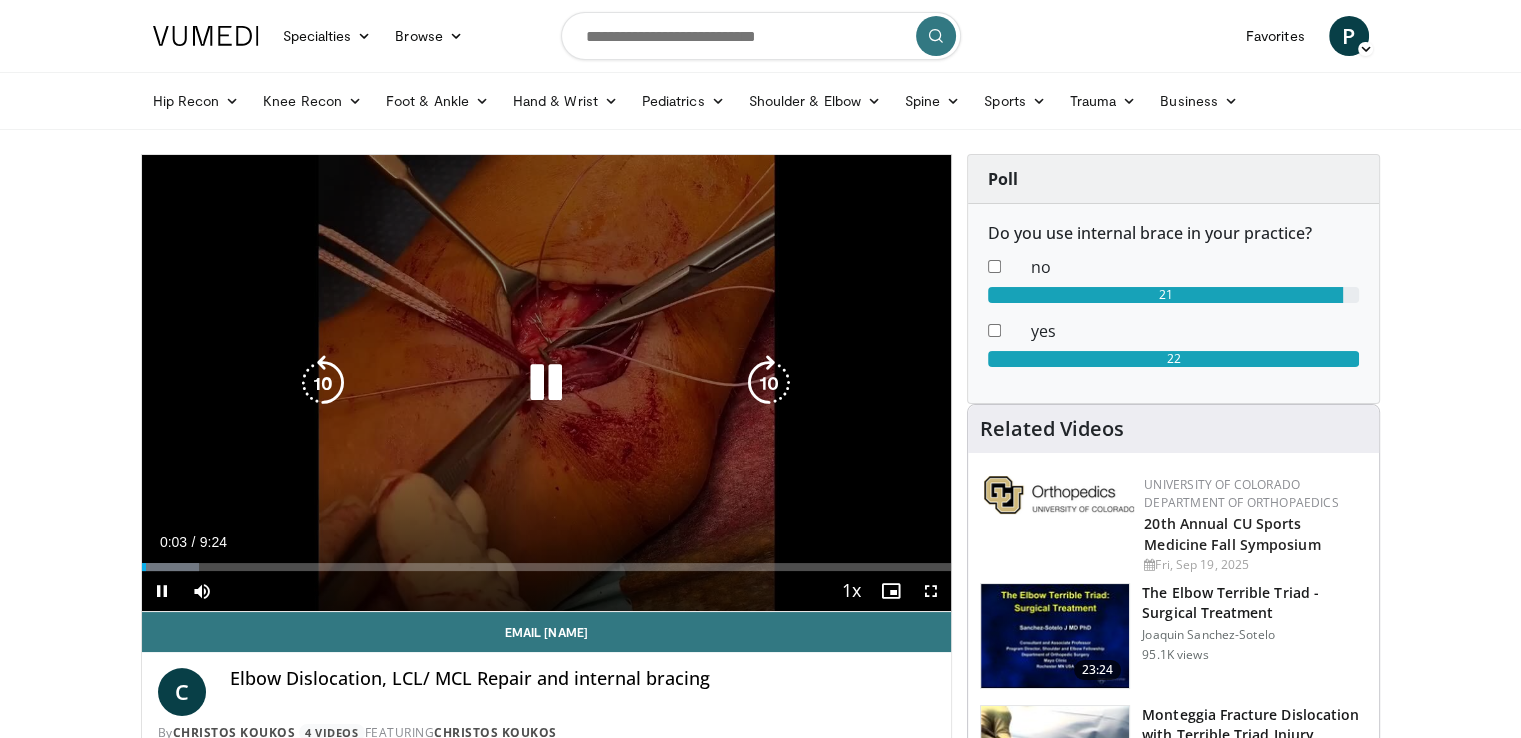 click on "10 seconds
Tap to unmute" at bounding box center [547, 383] 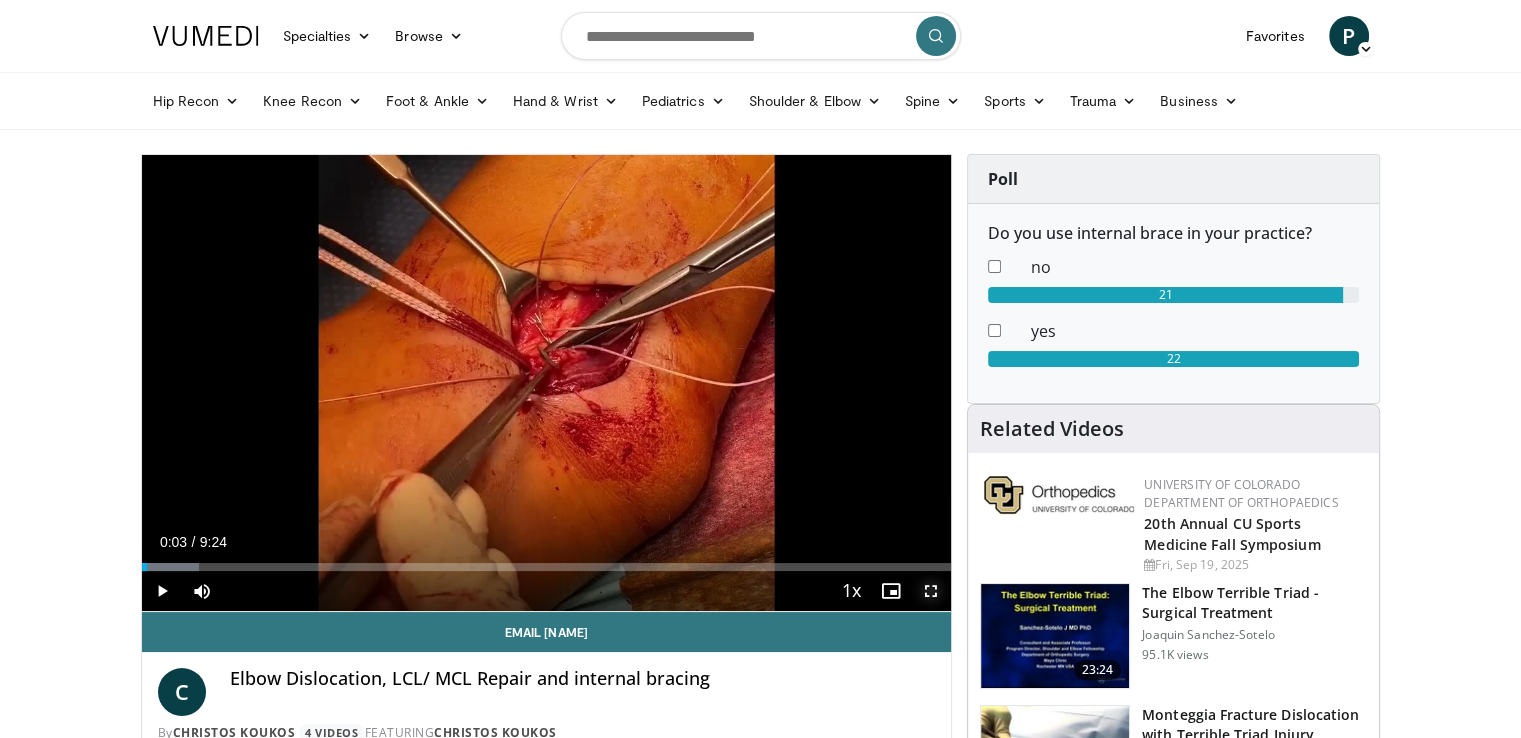 click at bounding box center [931, 591] 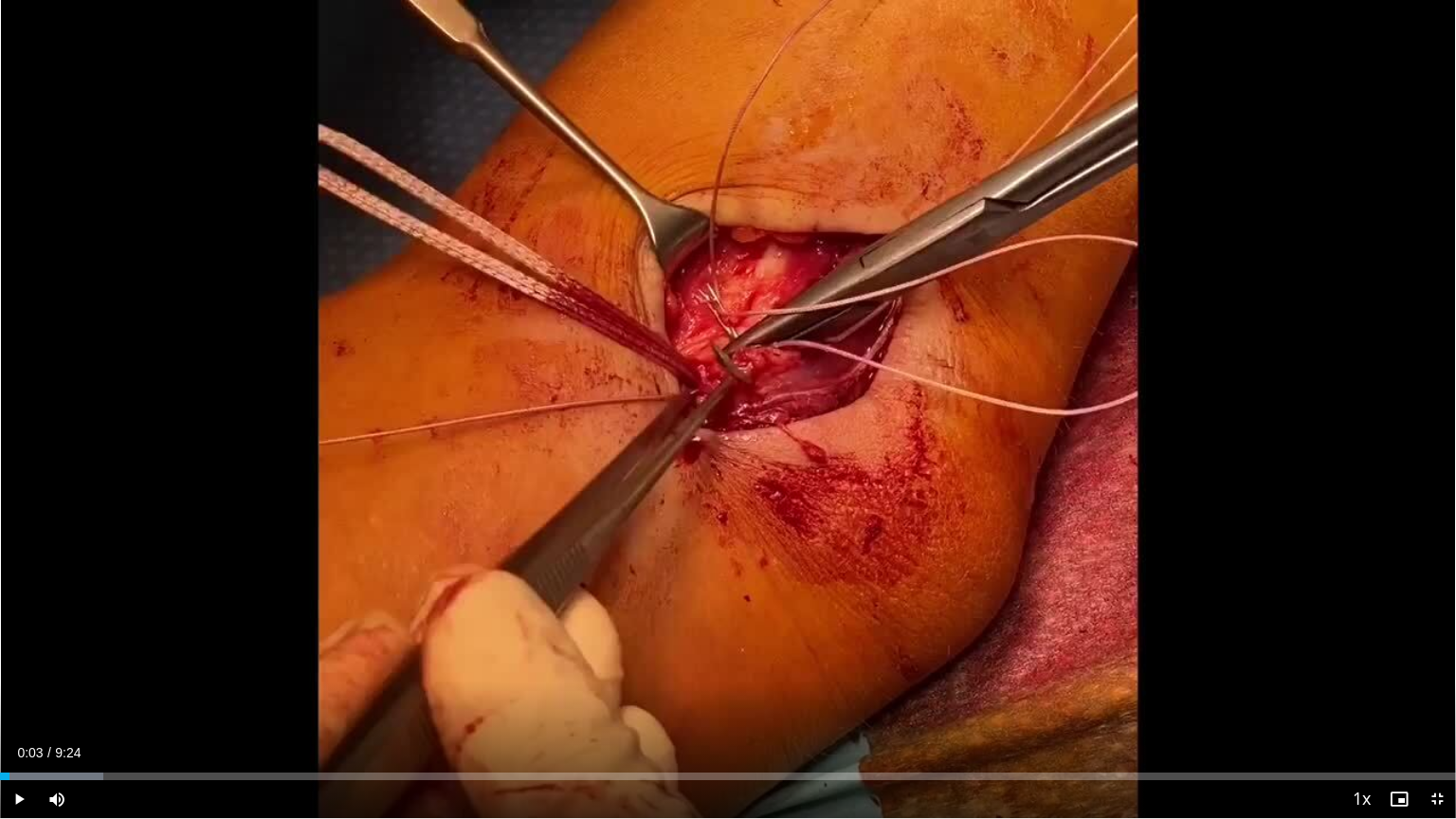 click on "10 seconds
Tap to unmute" at bounding box center (728, 409) 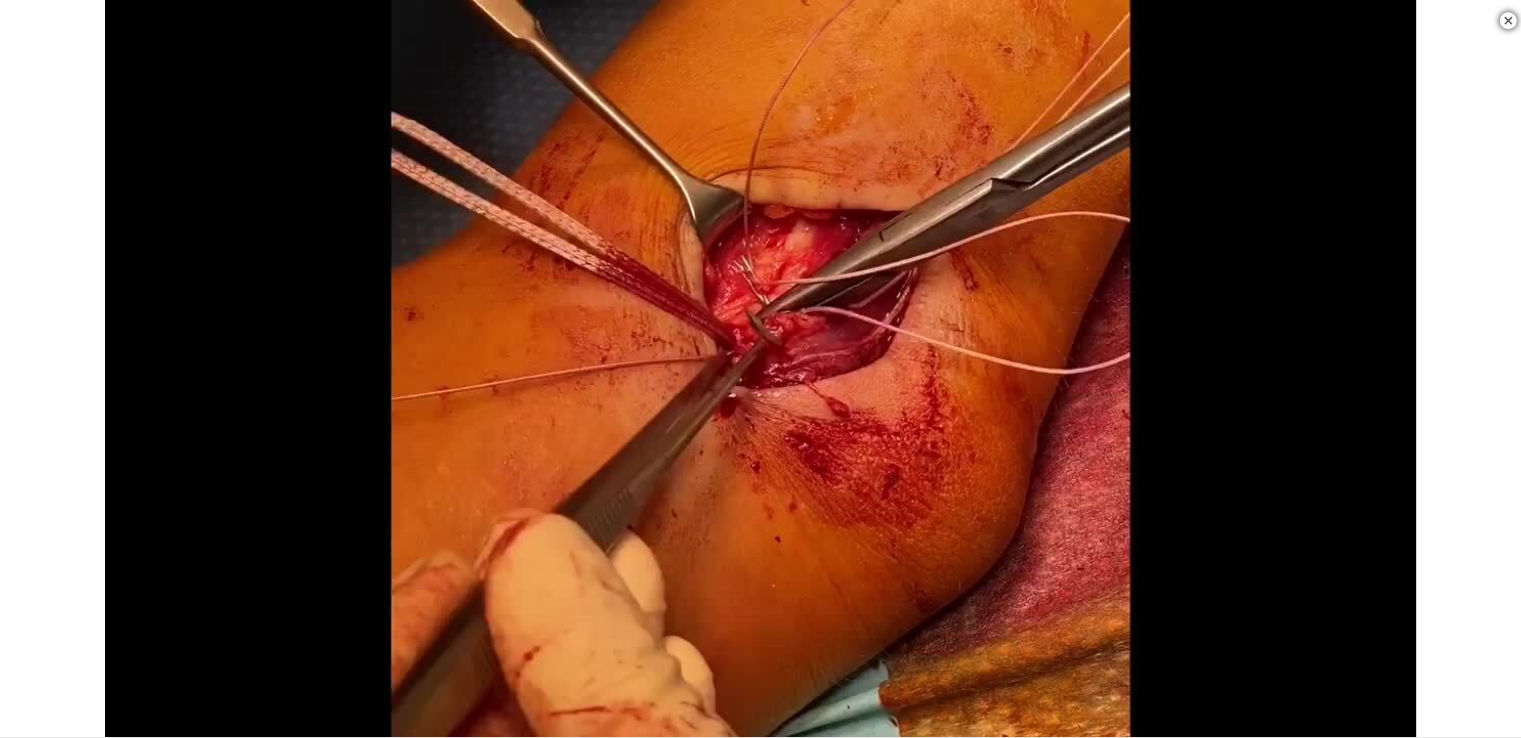 scroll, scrollTop: 295, scrollLeft: 0, axis: vertical 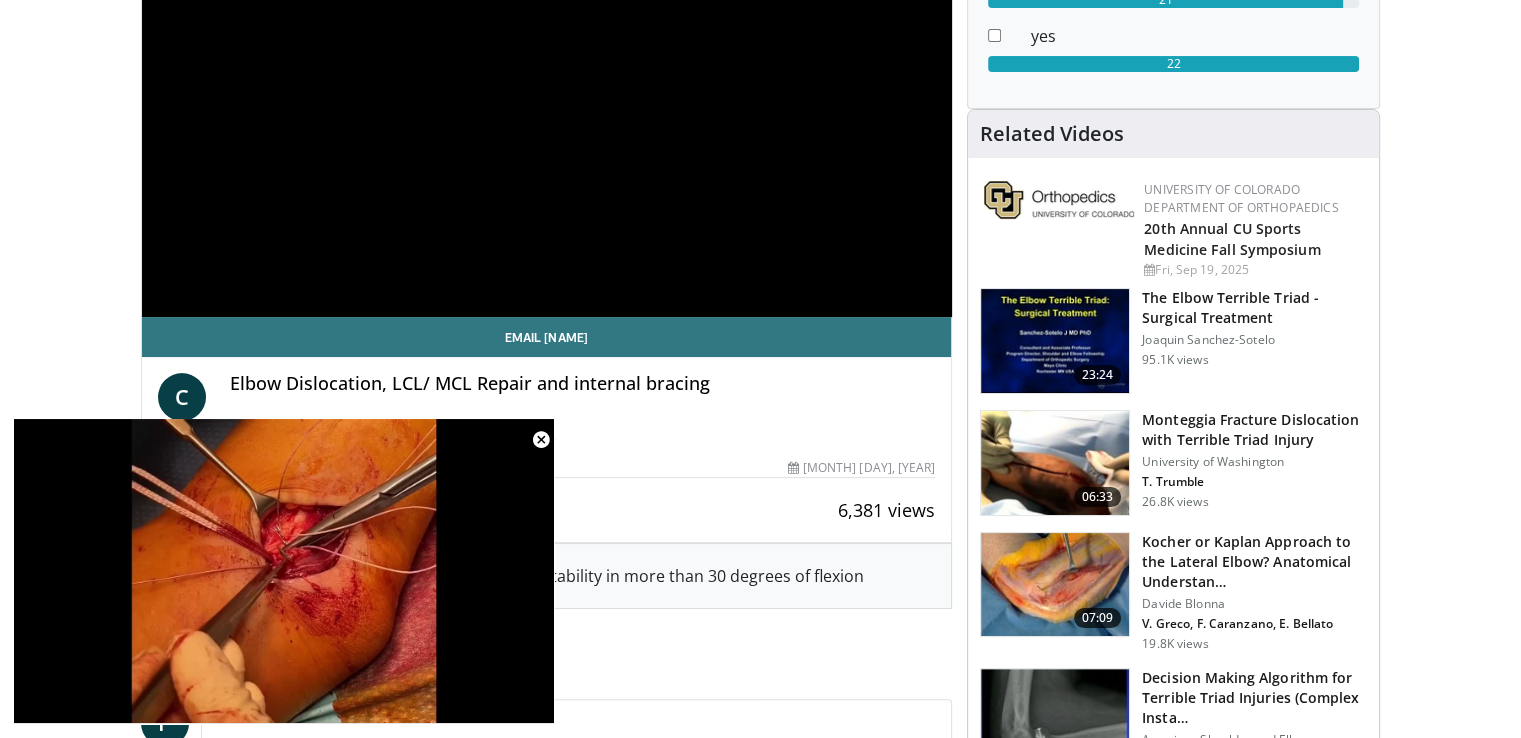 click on "**********" at bounding box center (547, 88) 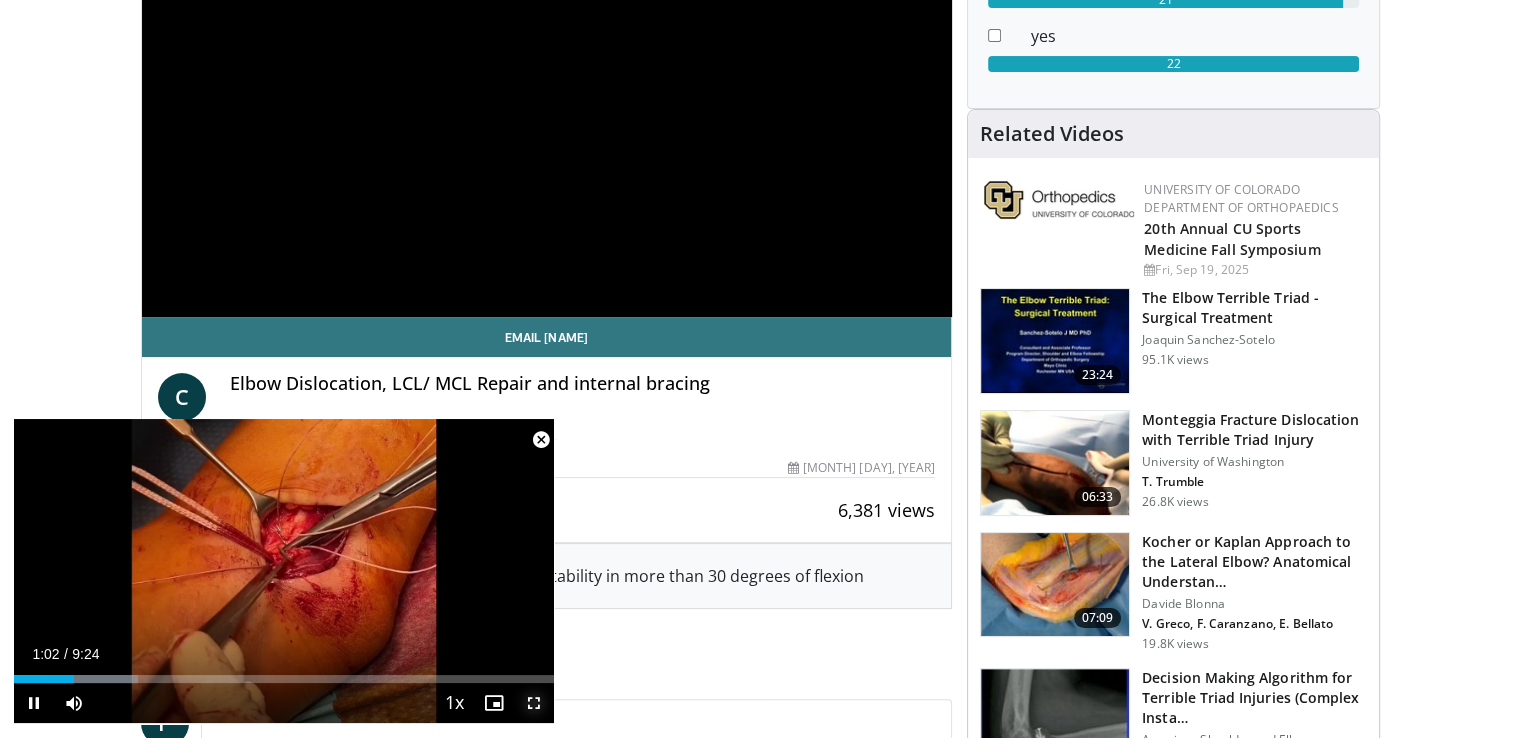 click at bounding box center (534, 703) 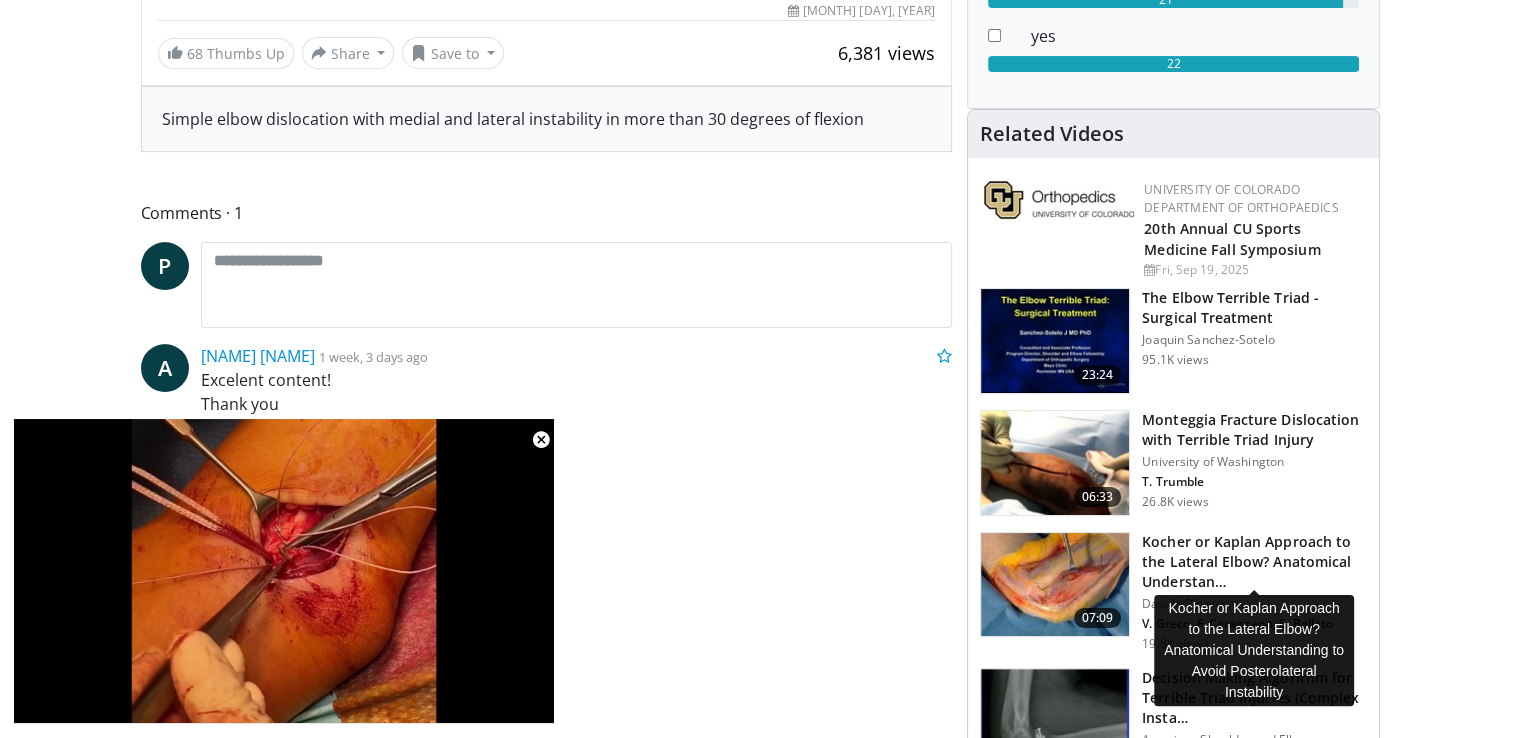 click on "Kocher or Kaplan Approach to the Lateral Elbow? Anatomical Understan…" at bounding box center (1254, 562) 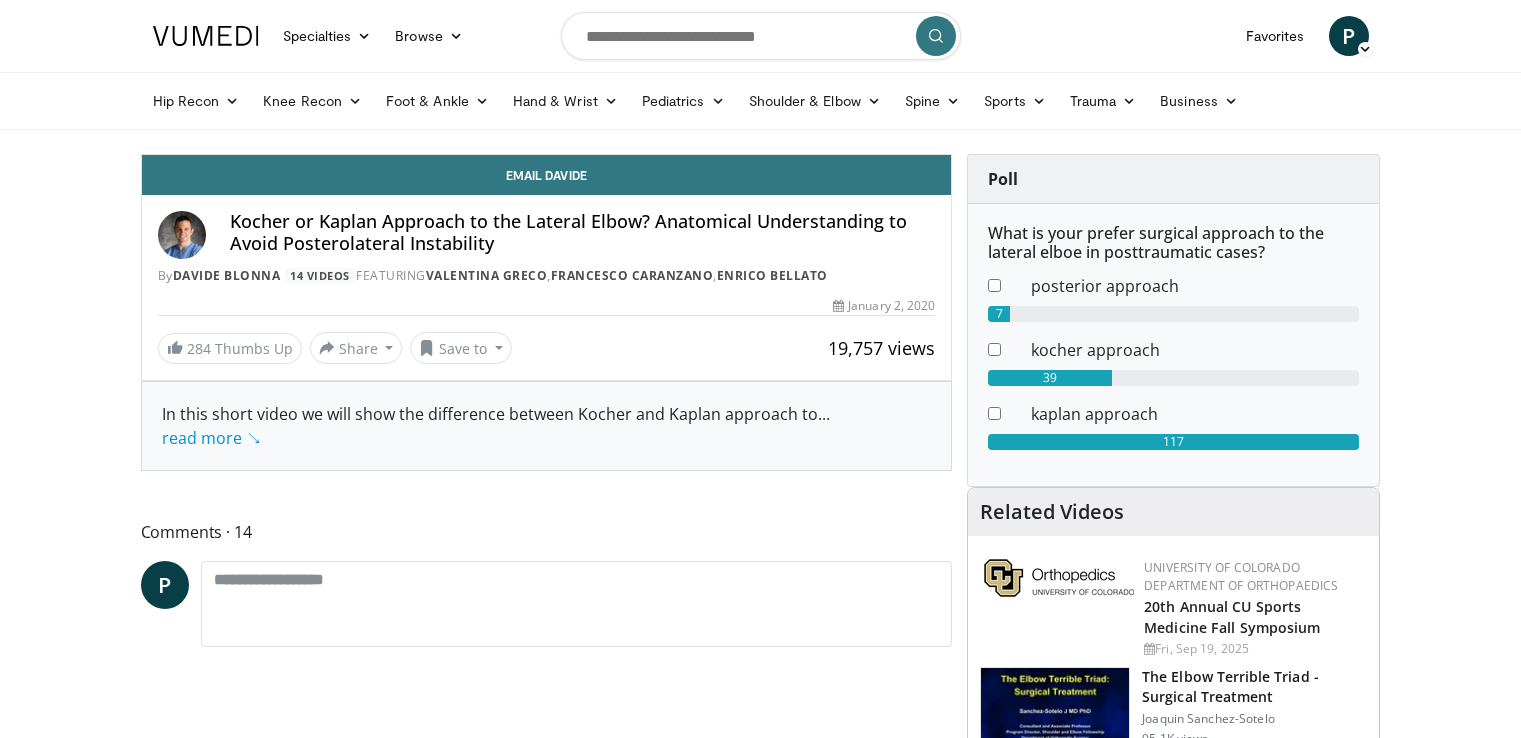 scroll, scrollTop: 0, scrollLeft: 0, axis: both 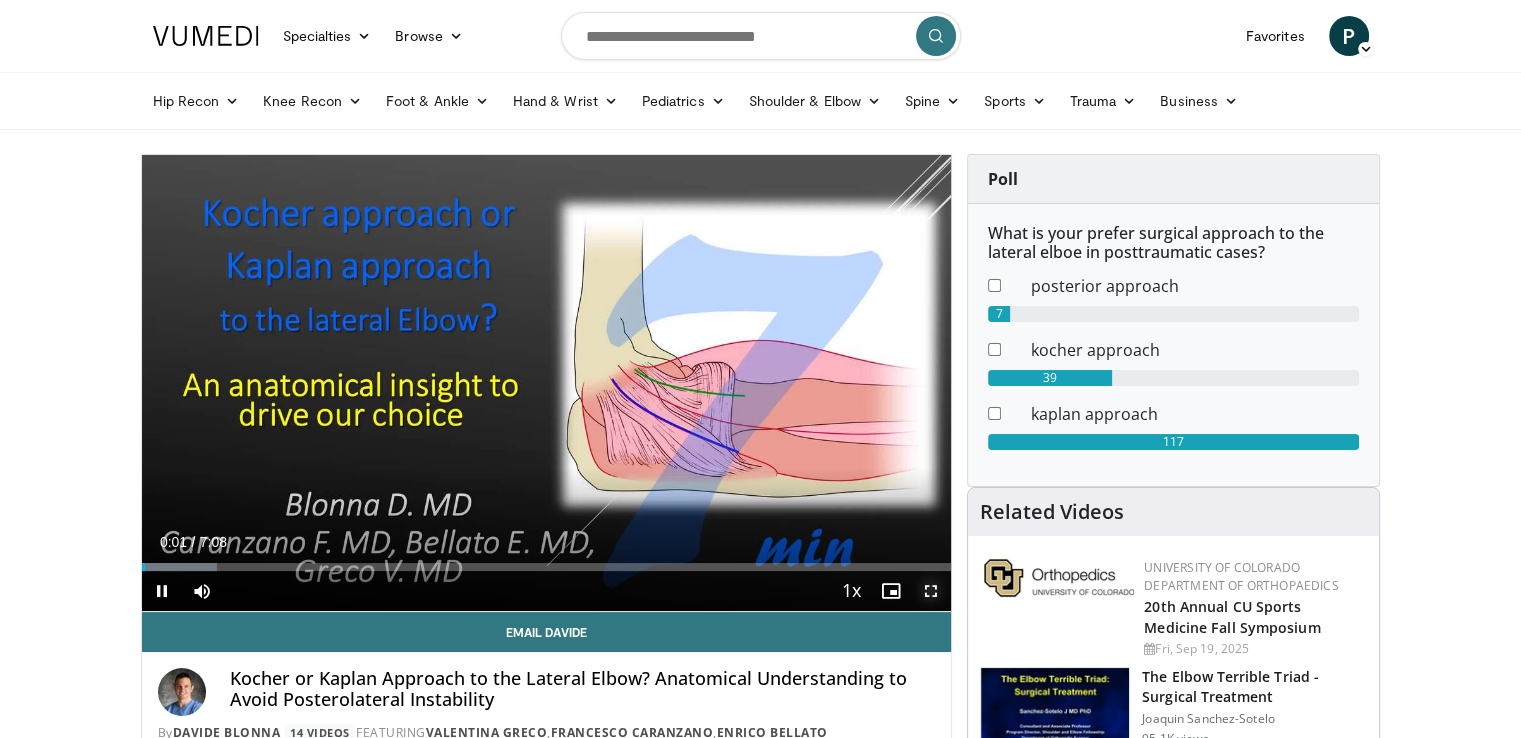 click at bounding box center [931, 591] 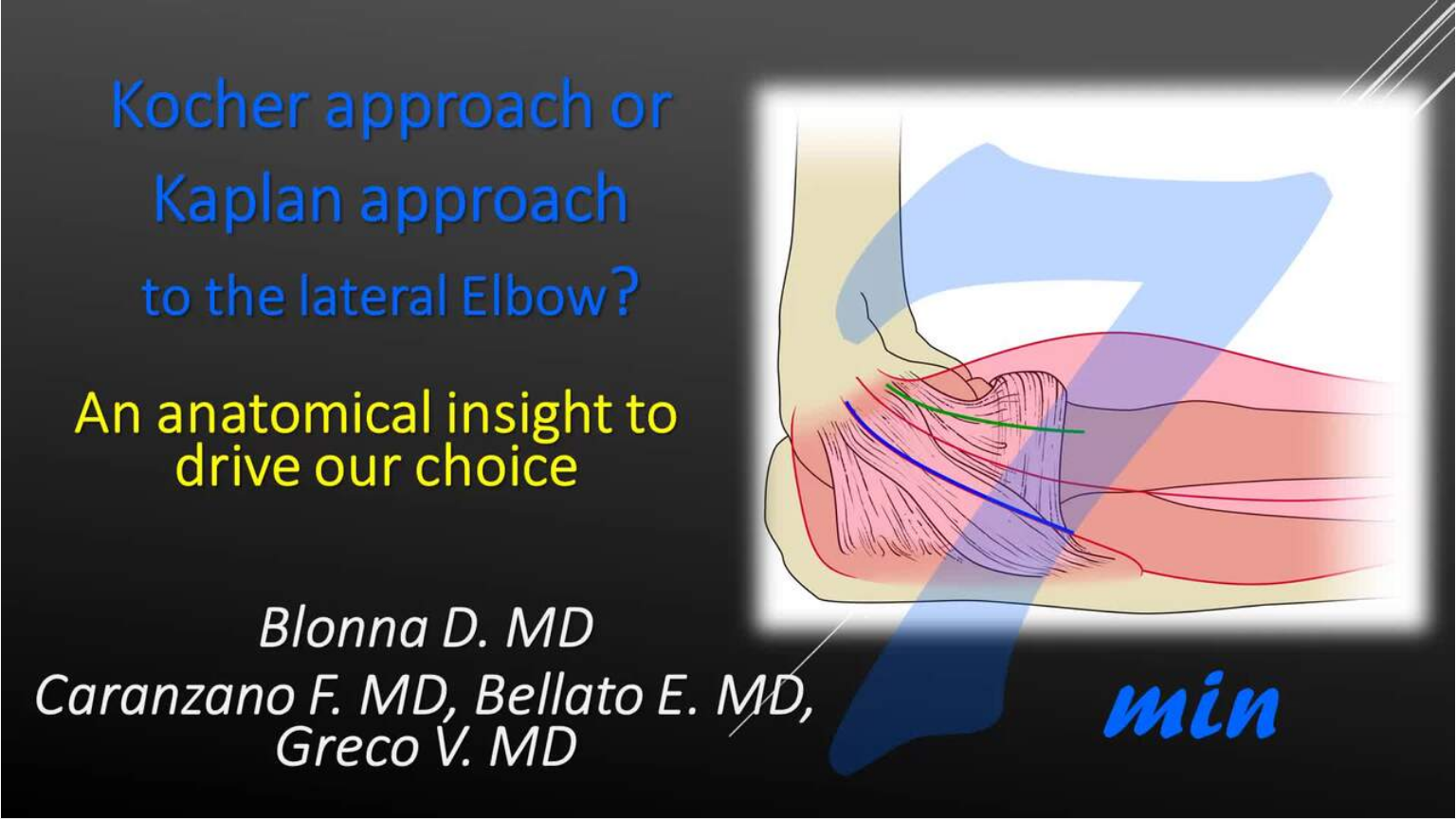 click on "10 seconds
Tap to unmute" at bounding box center [728, 409] 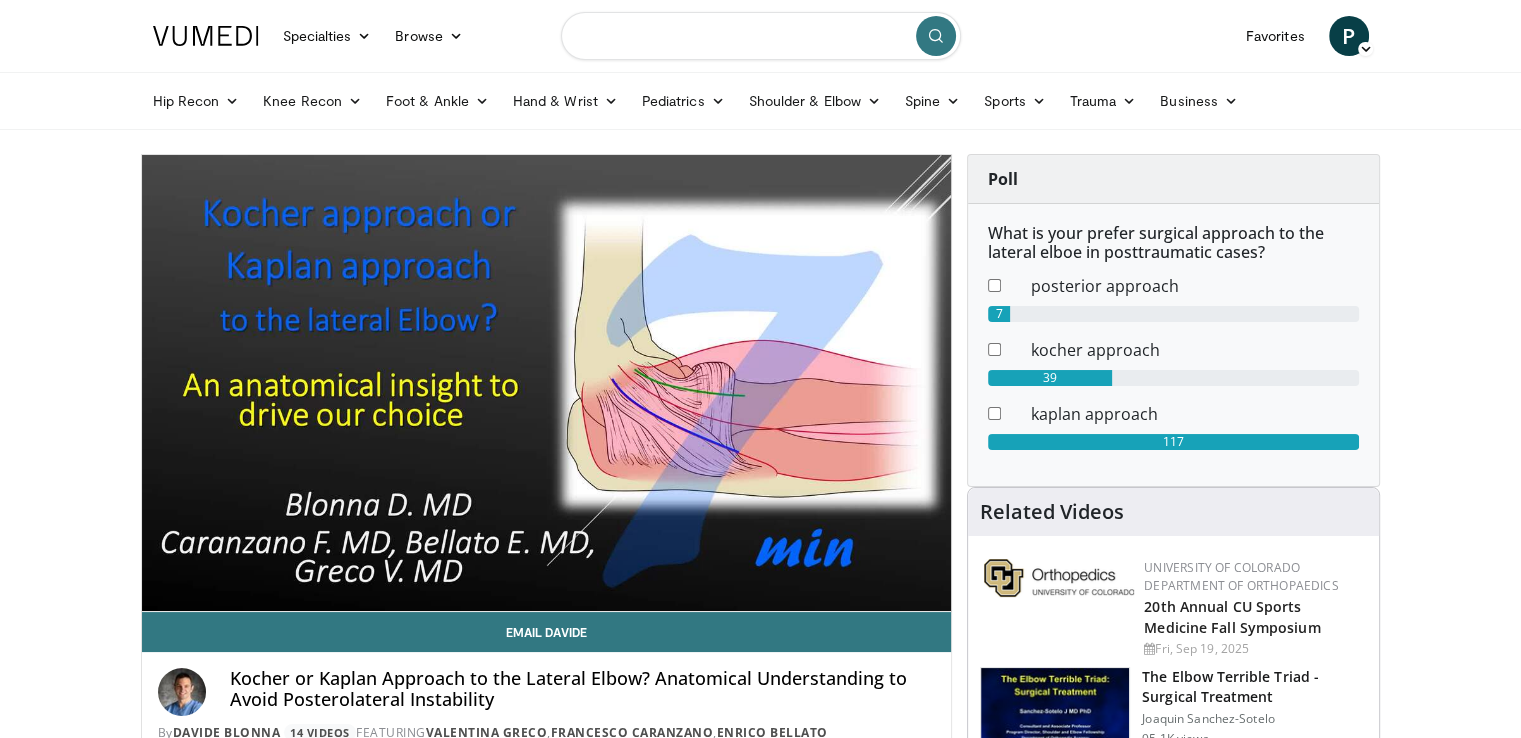 click at bounding box center [761, 36] 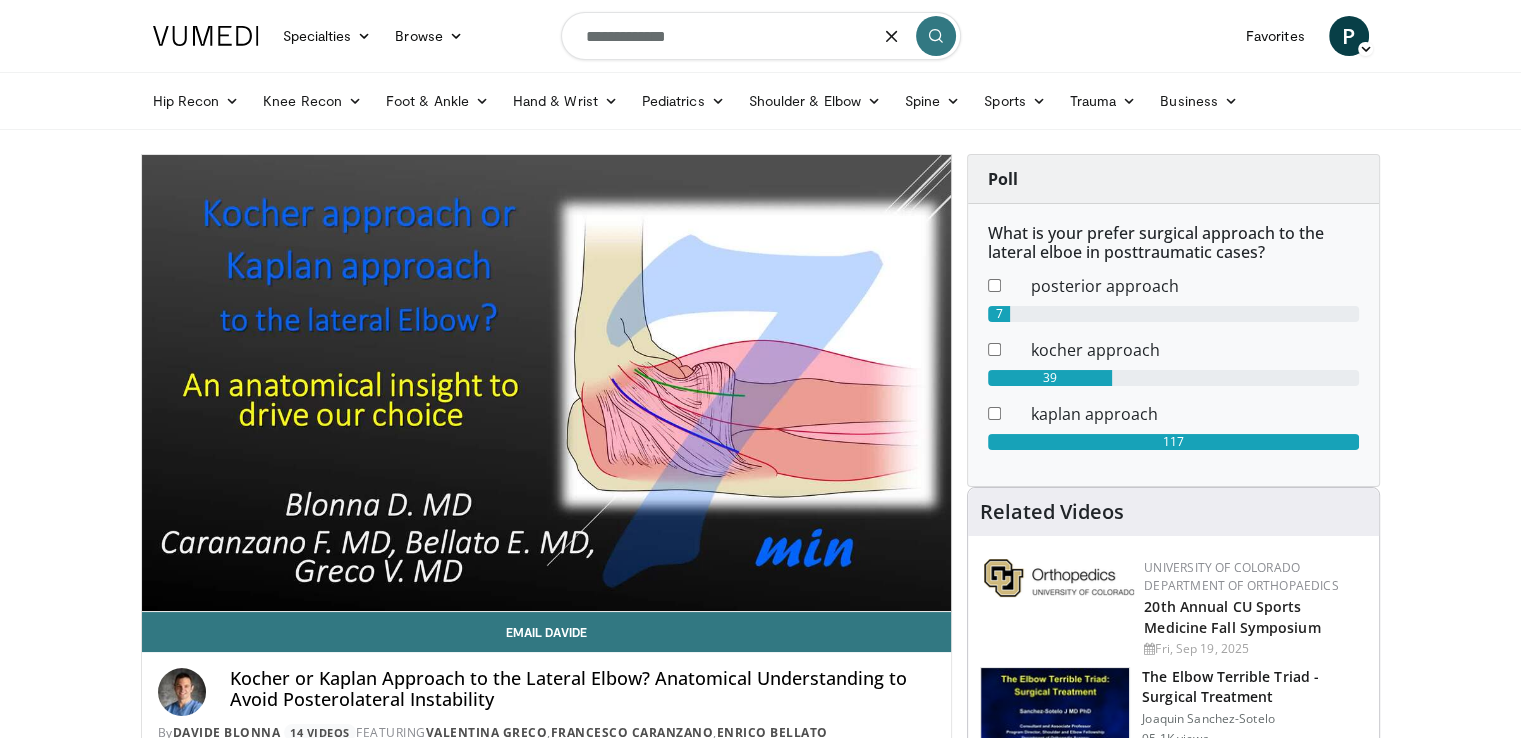 type on "**********" 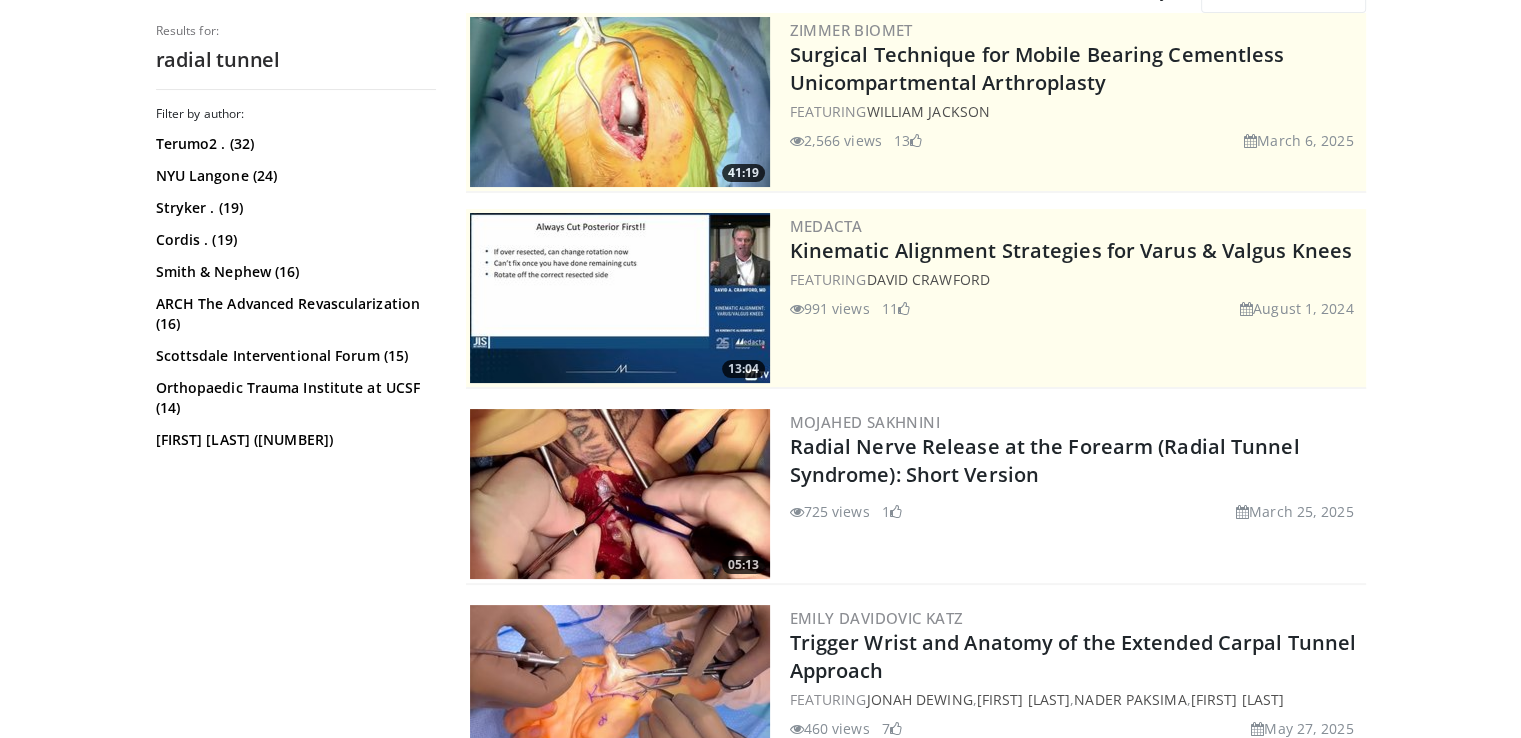 scroll, scrollTop: 241, scrollLeft: 0, axis: vertical 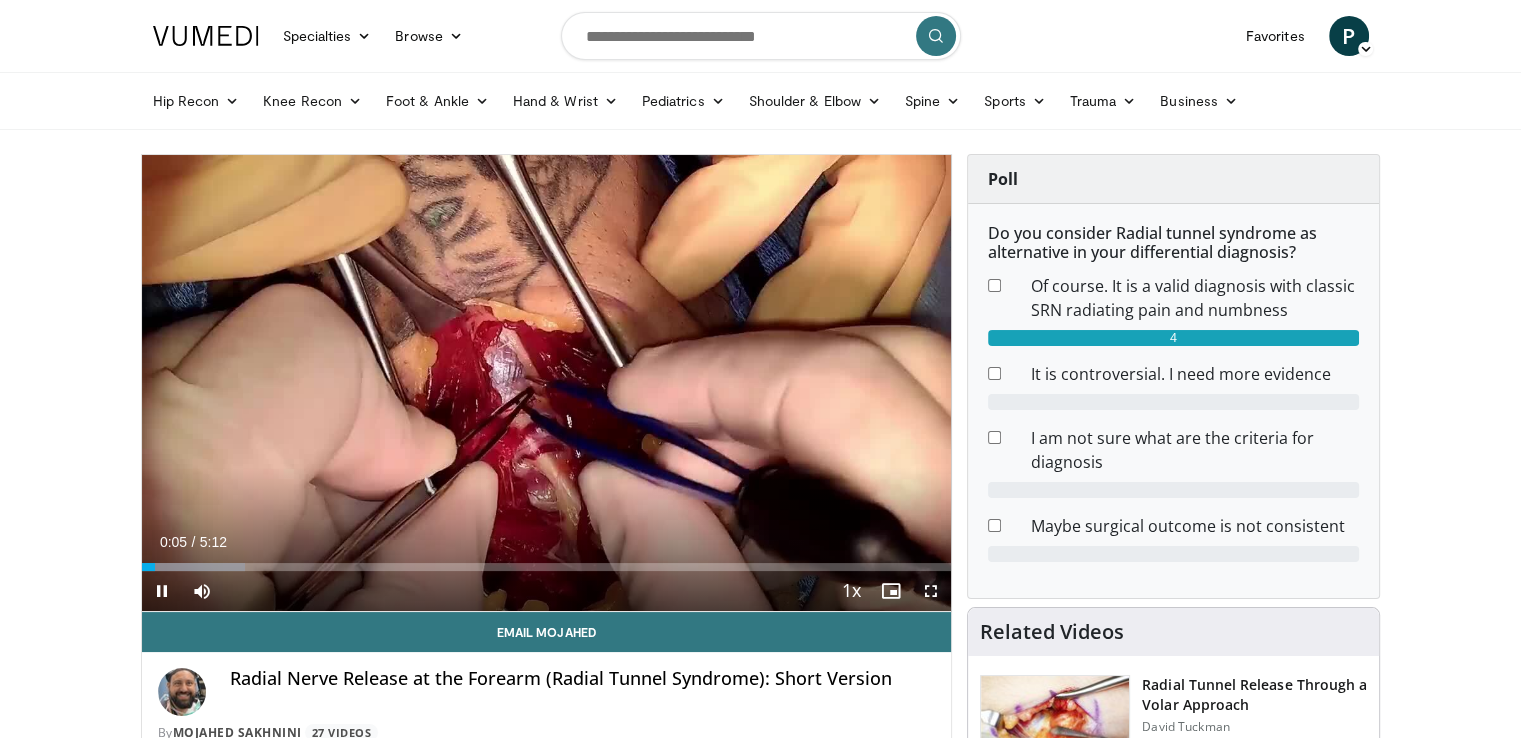click at bounding box center [931, 591] 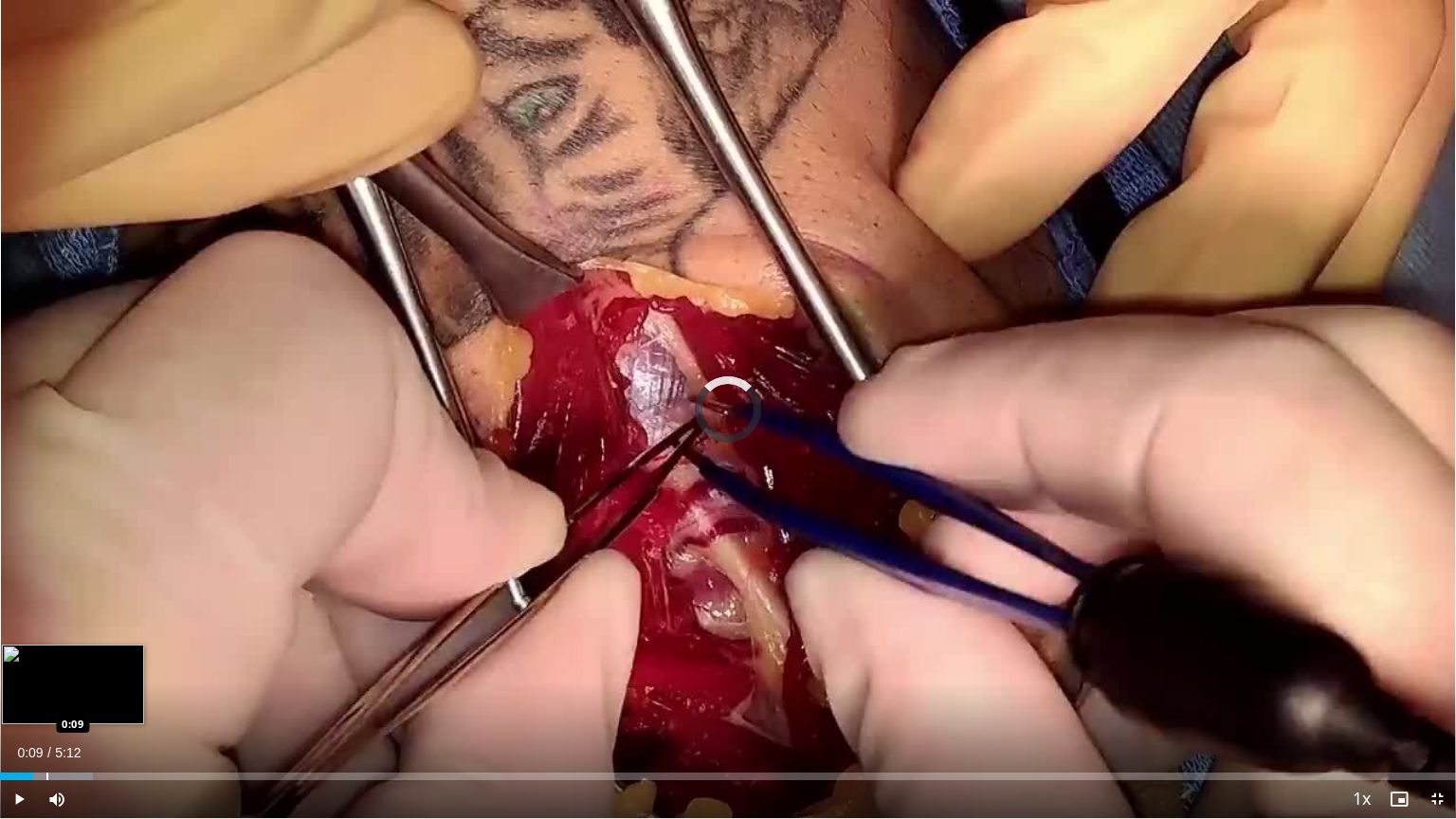 click on "Loaded :  6.41% 0:09 0:09" at bounding box center (728, 771) 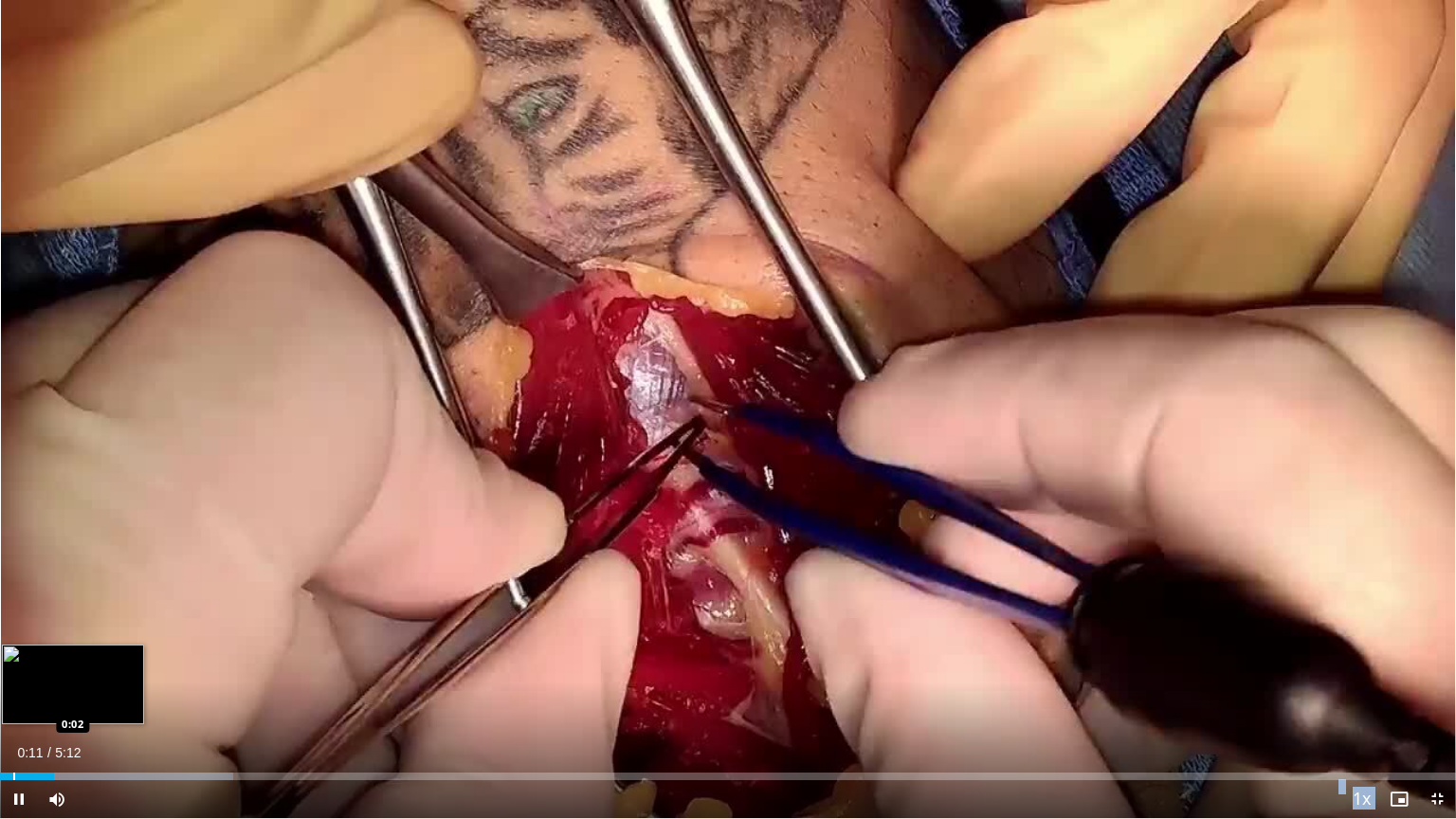 drag, startPoint x: 46, startPoint y: 770, endPoint x: 12, endPoint y: 770, distance: 34 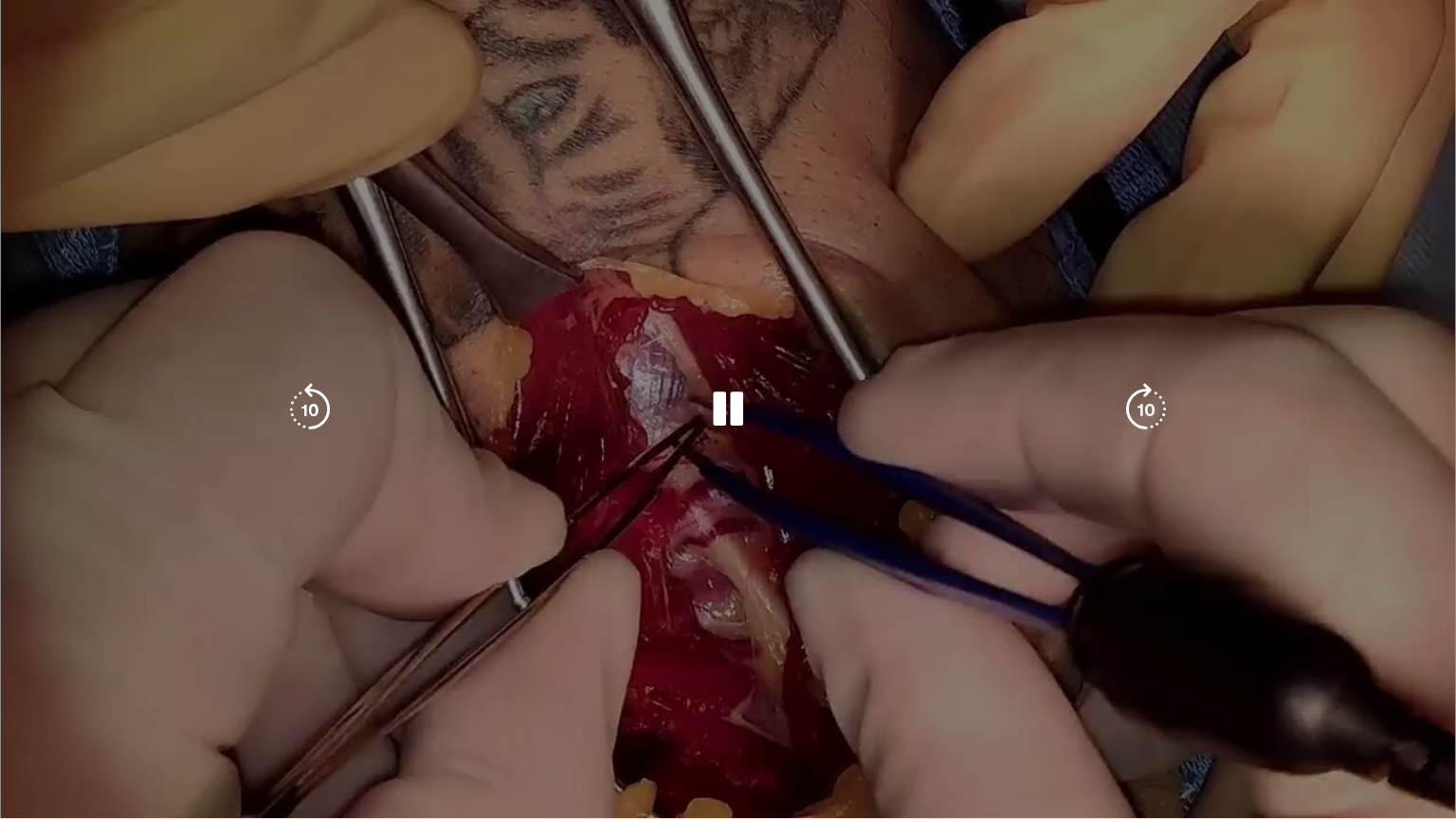 click on "**********" at bounding box center (728, 410) 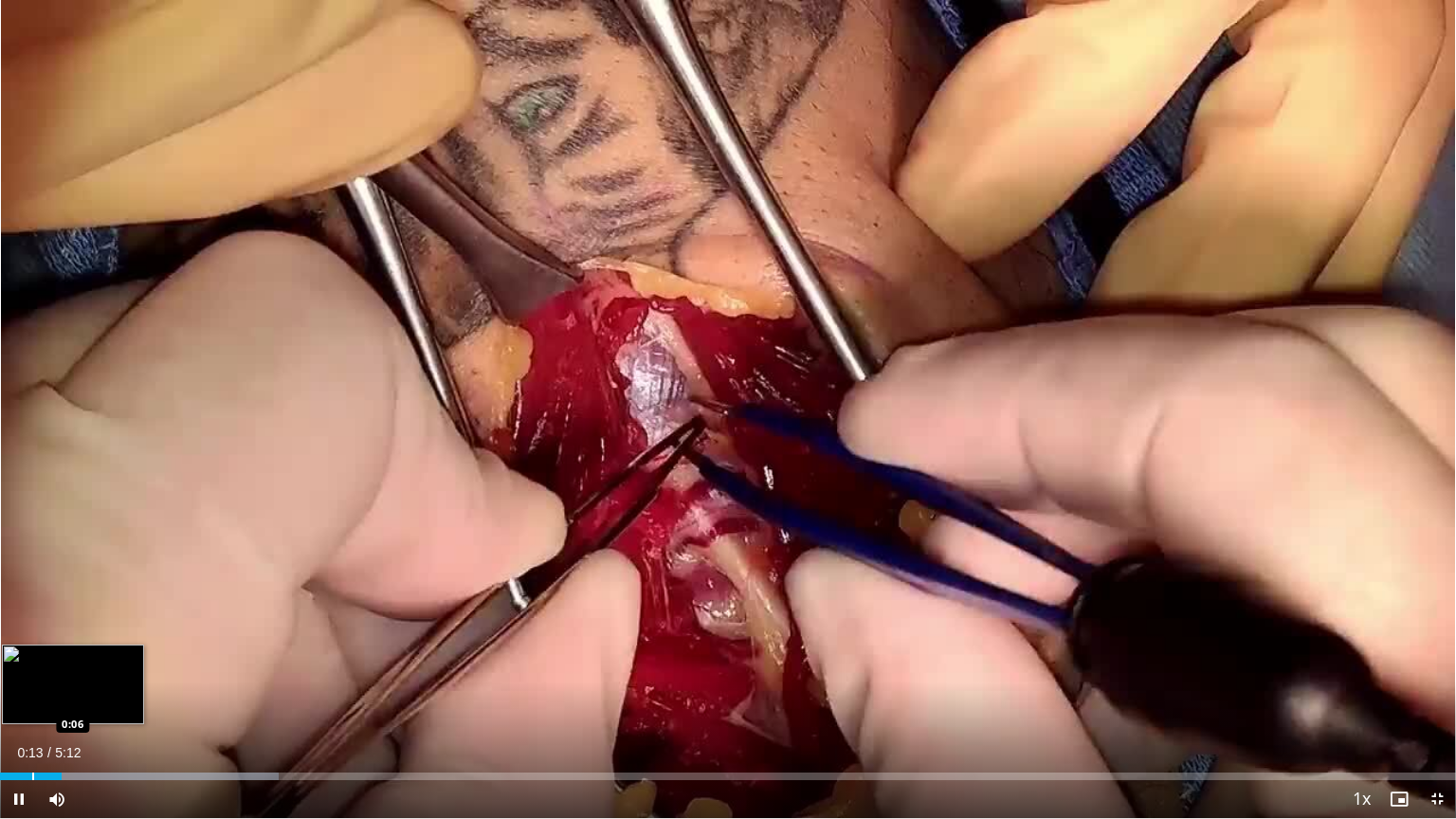 click at bounding box center [33, 776] 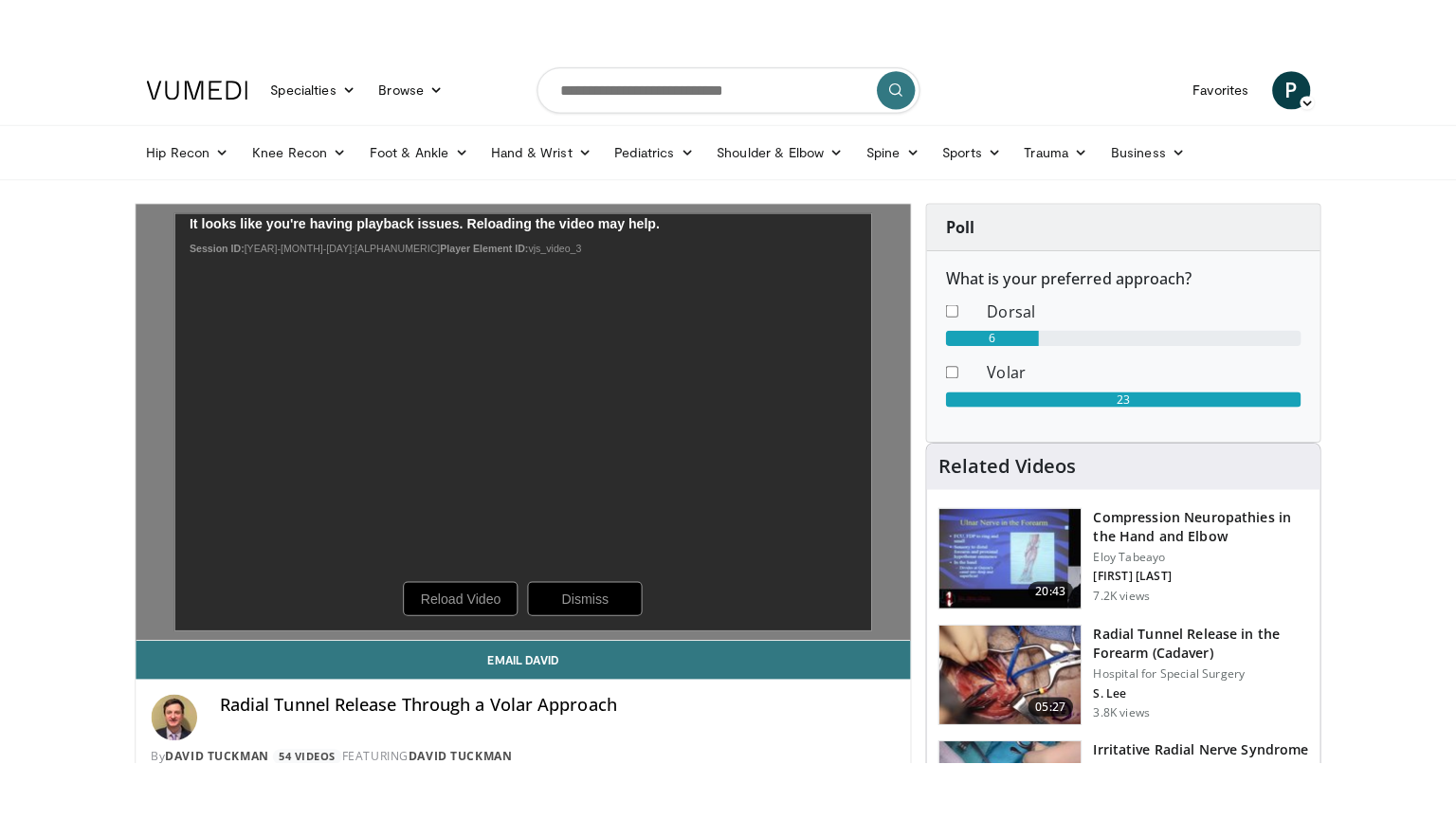 scroll, scrollTop: 0, scrollLeft: 0, axis: both 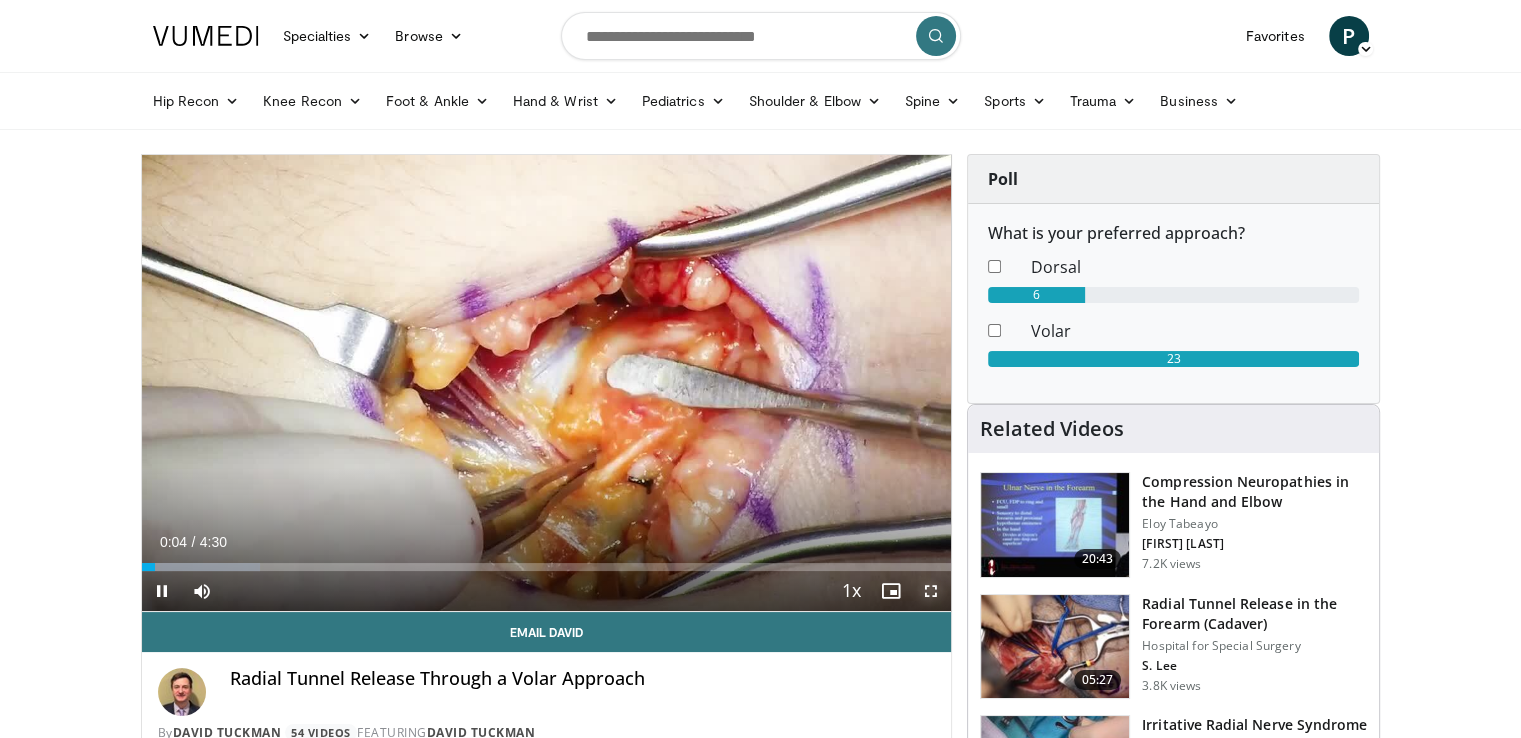 click at bounding box center [931, 591] 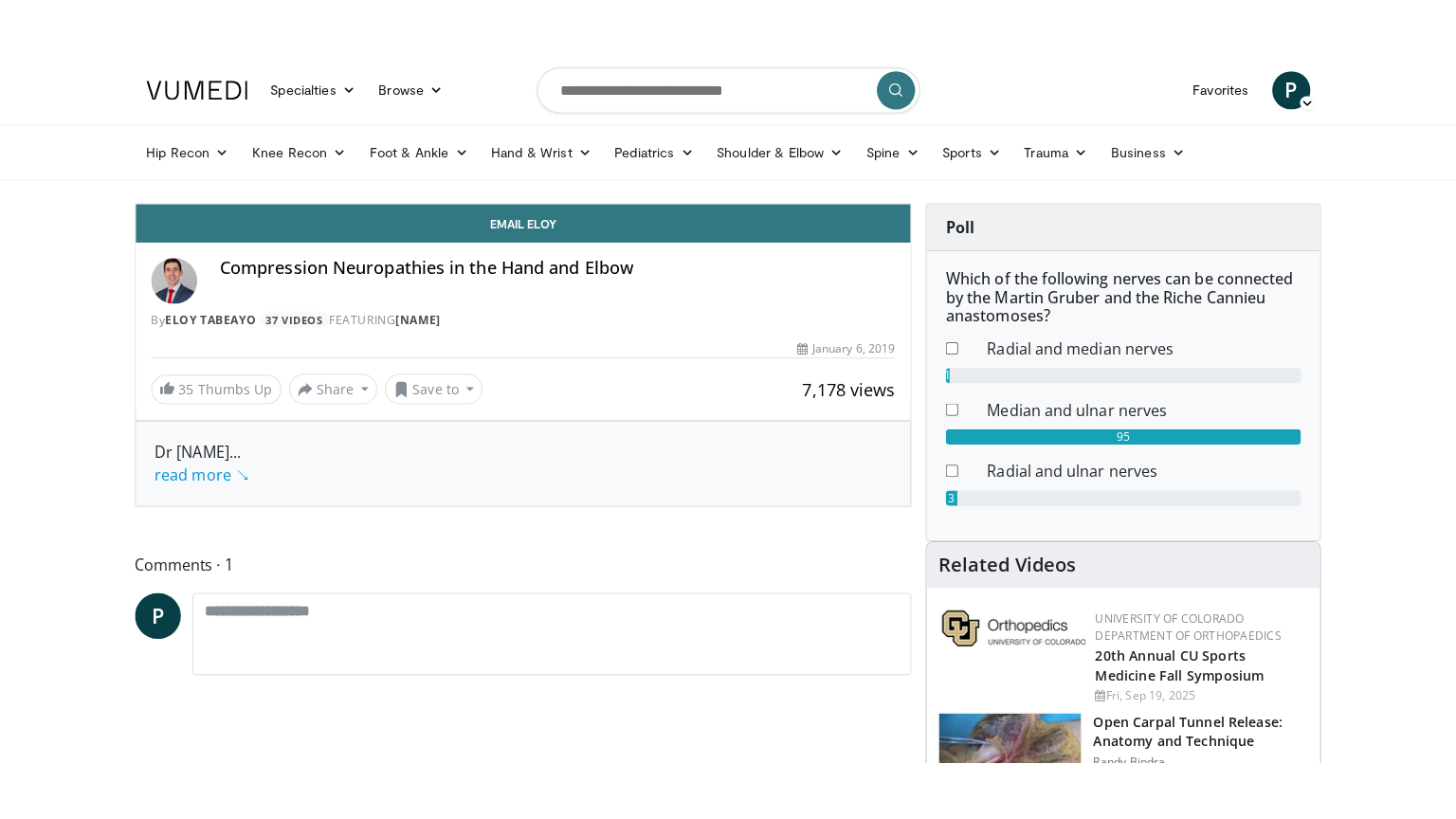 scroll, scrollTop: 0, scrollLeft: 0, axis: both 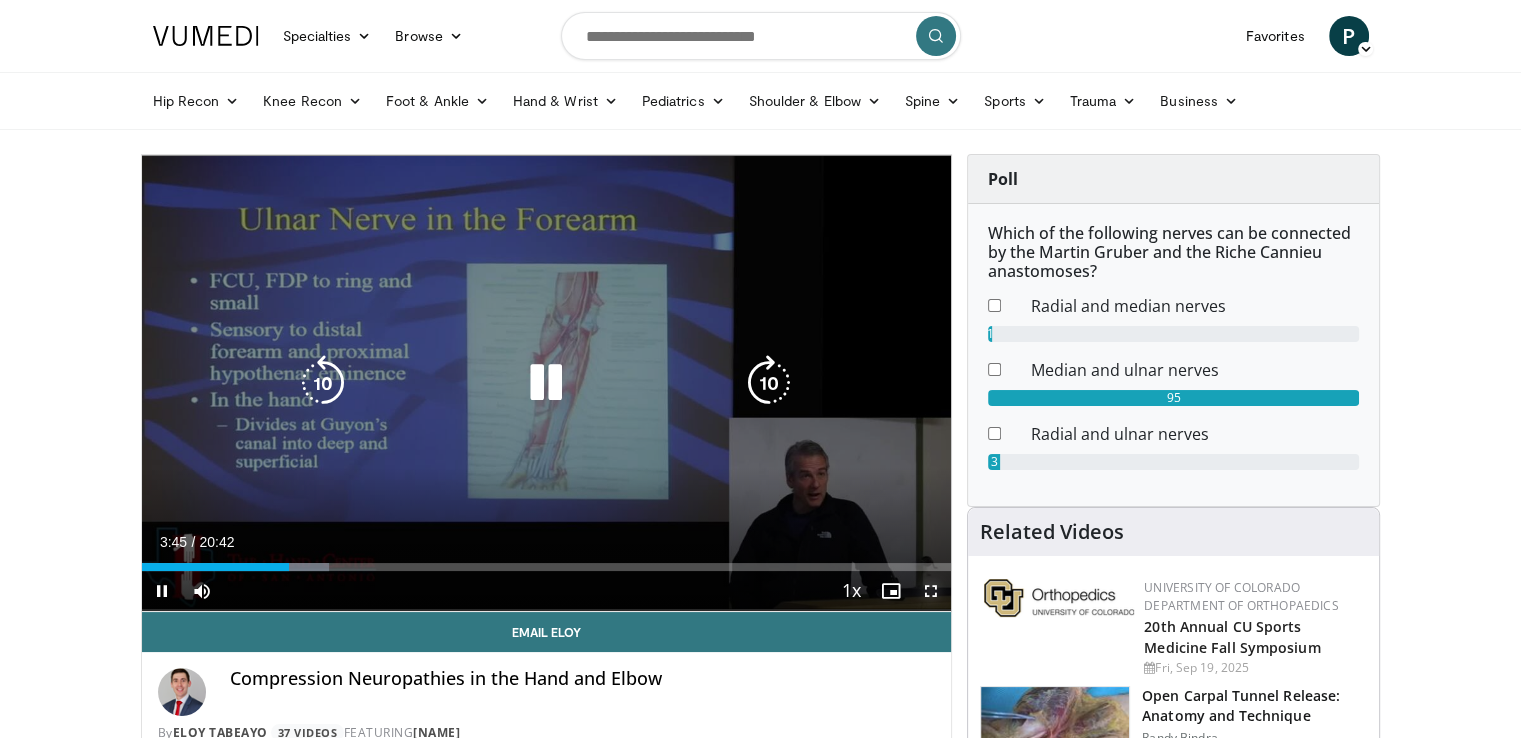 drag, startPoint x: 0, startPoint y: 0, endPoint x: 925, endPoint y: 688, distance: 1152.8092 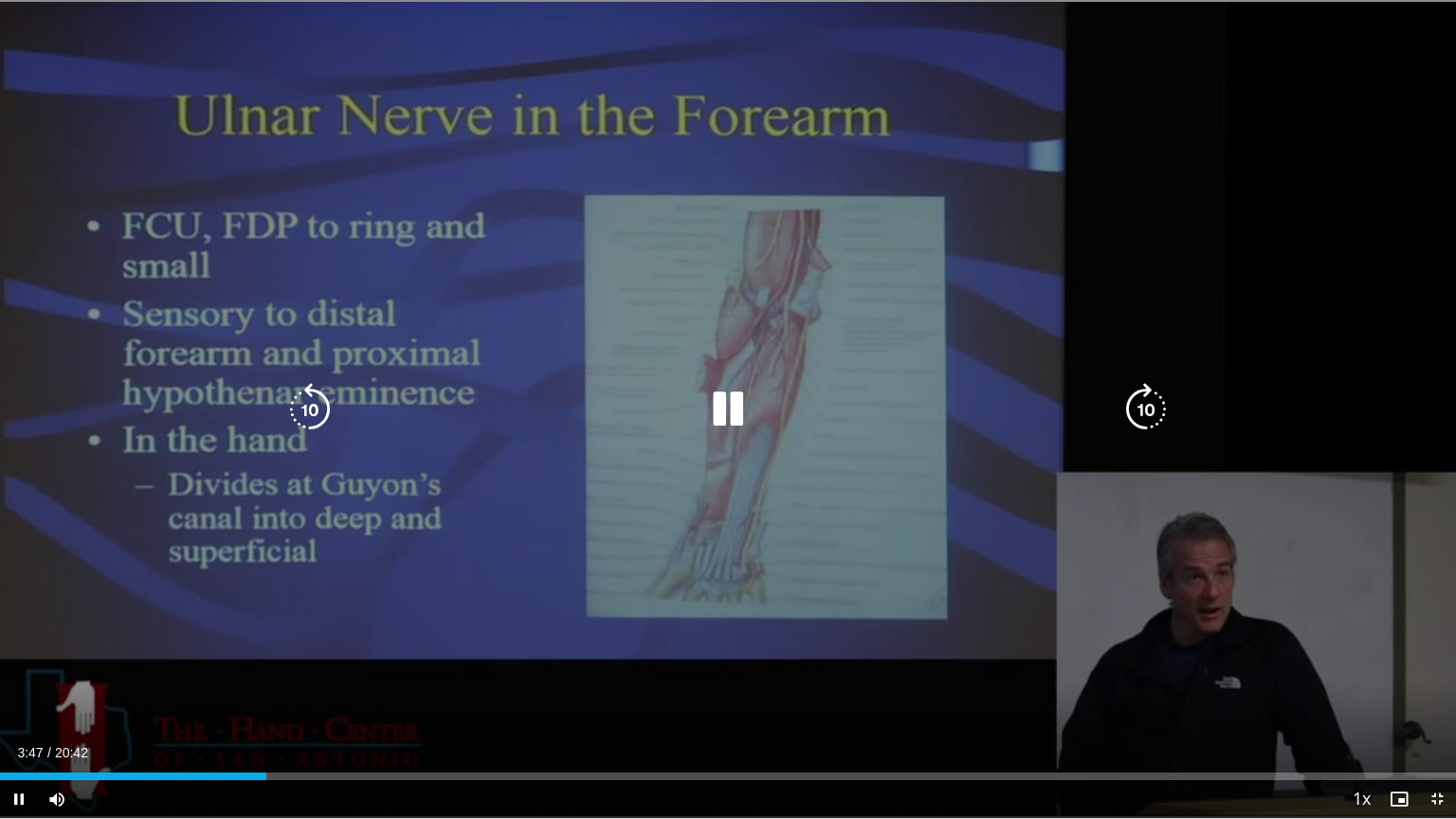 click on "10 seconds
Tap to unmute" at bounding box center [728, 409] 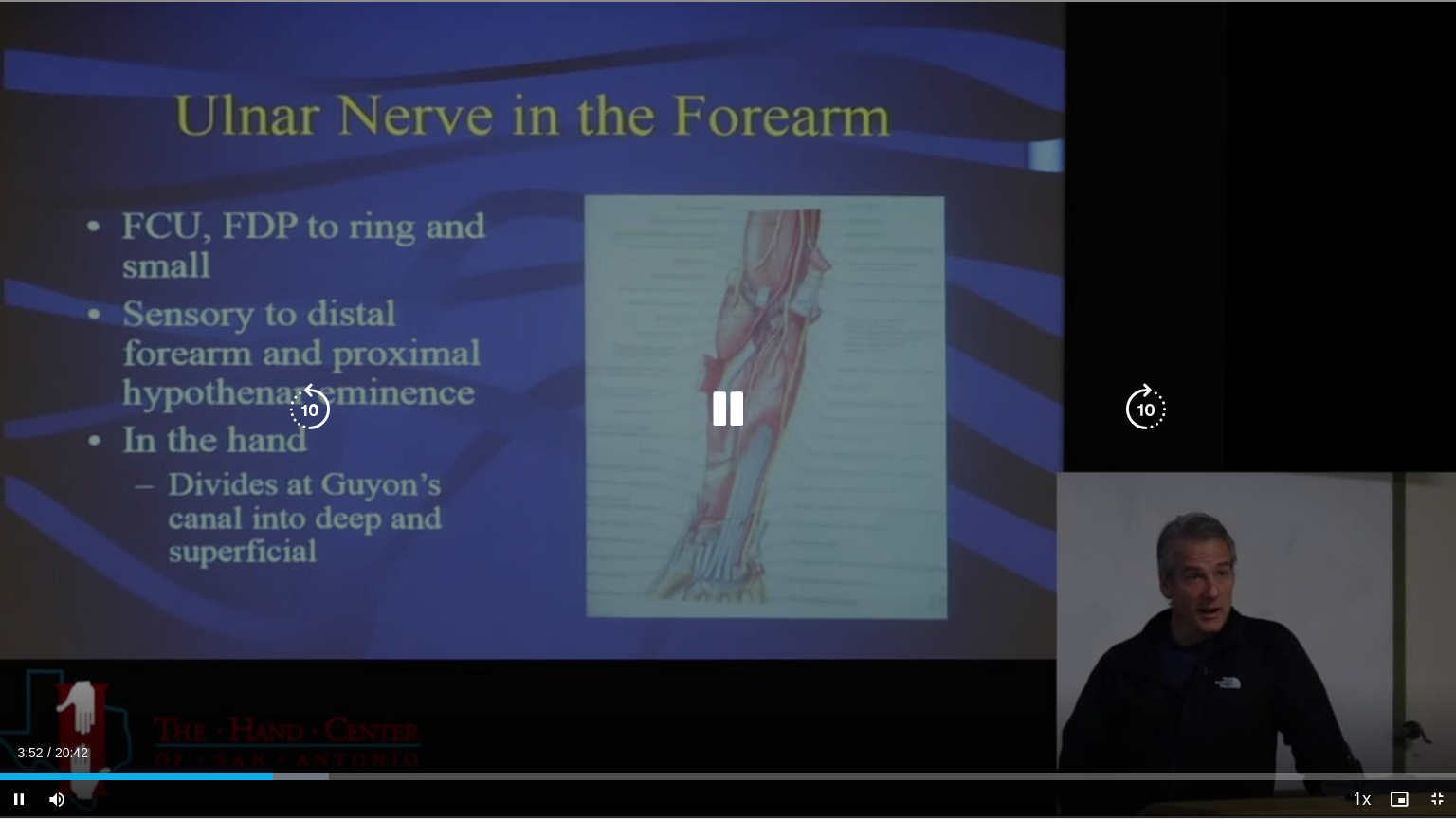 click at bounding box center [728, 410] 